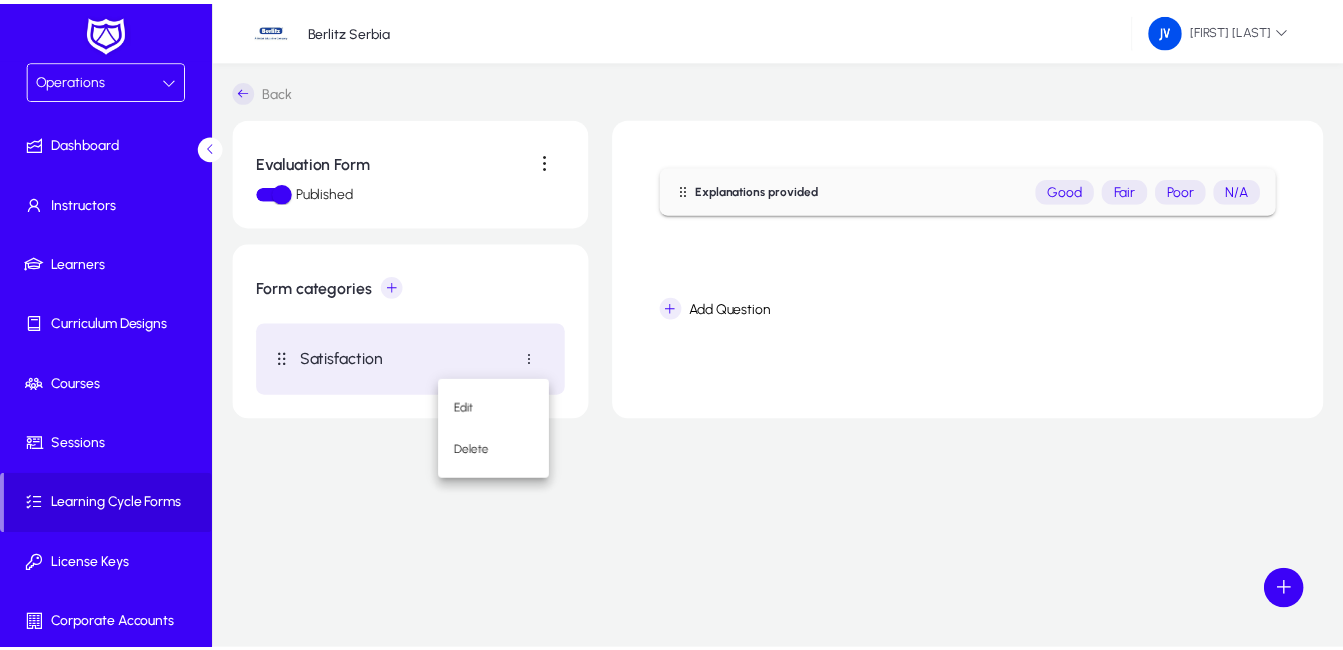 scroll, scrollTop: 0, scrollLeft: 0, axis: both 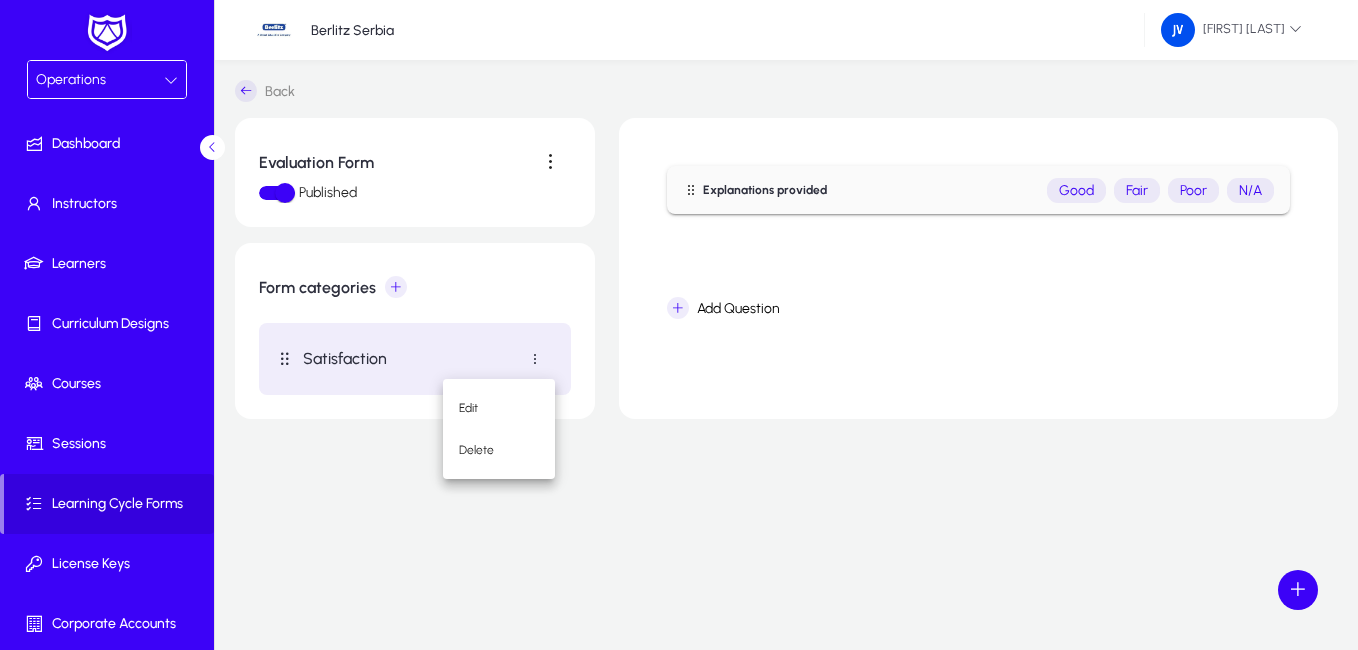 click at bounding box center [679, 325] 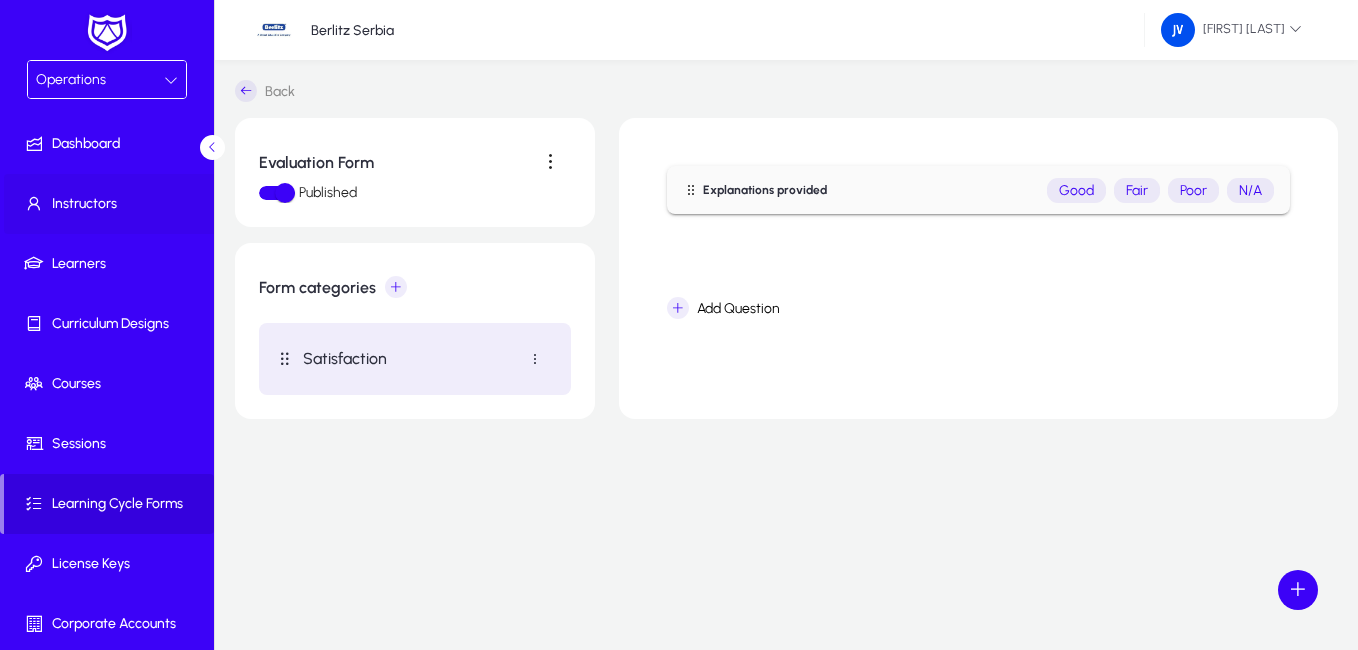 click on "Instructors" 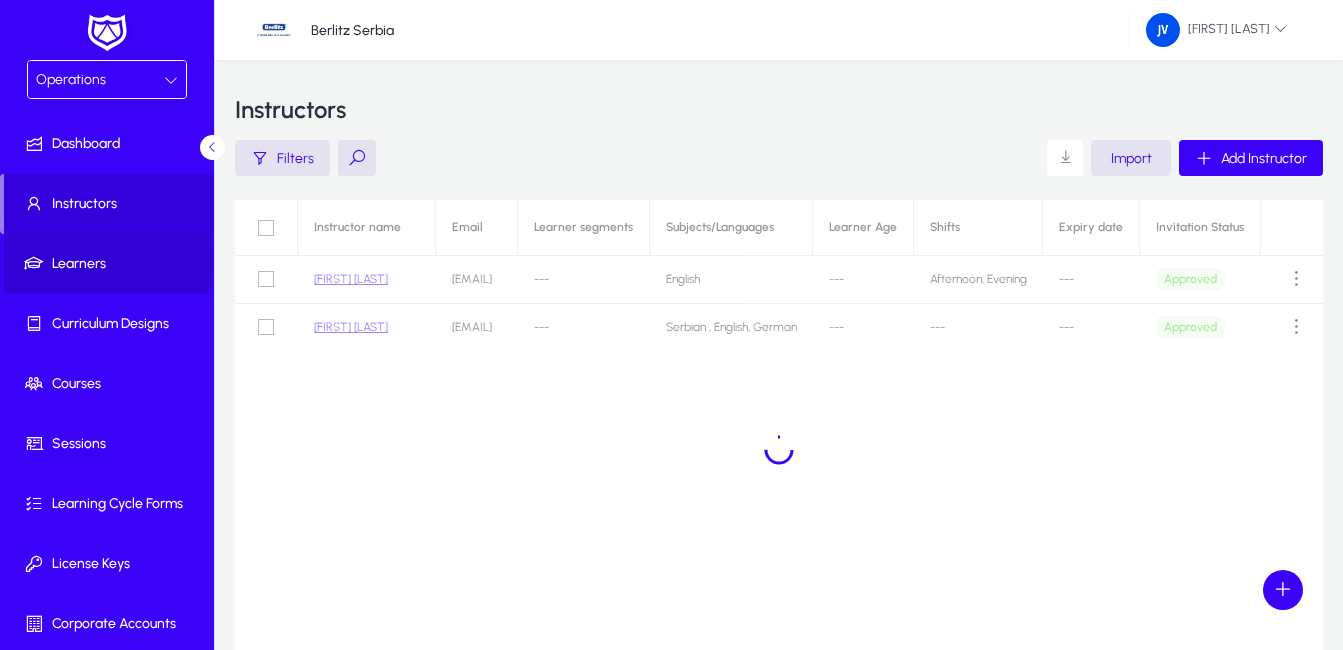 click on "Learners" 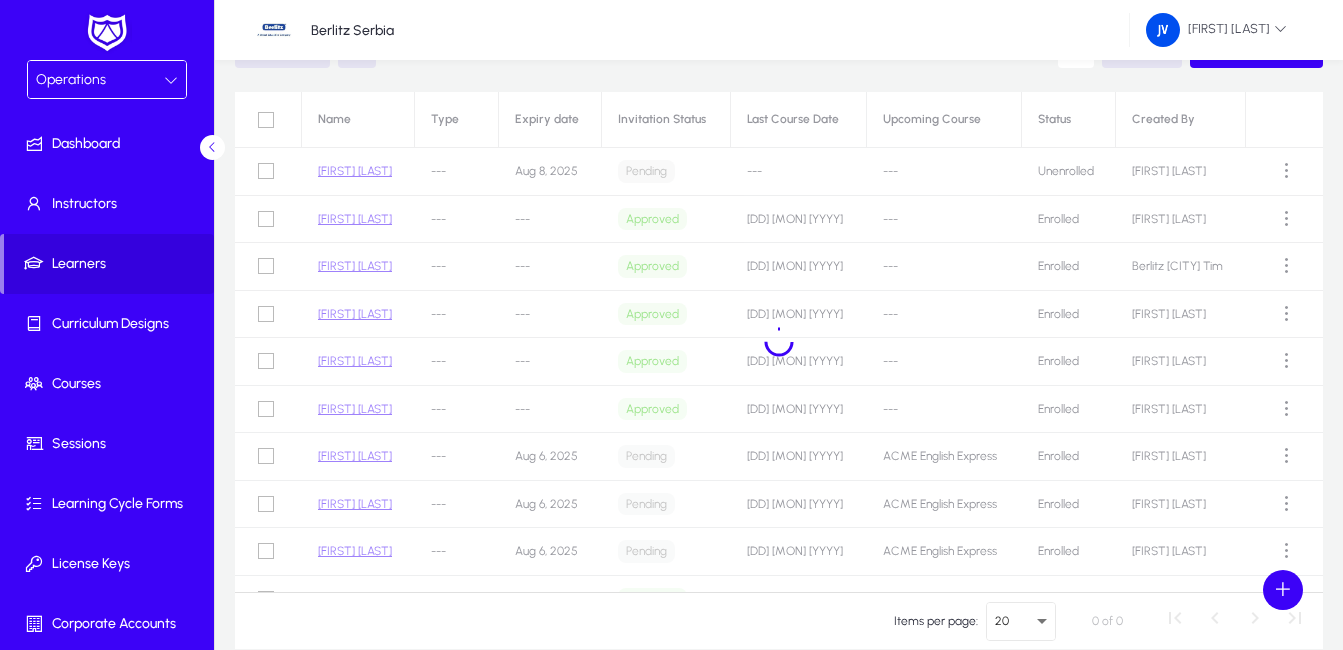 scroll, scrollTop: 0, scrollLeft: 0, axis: both 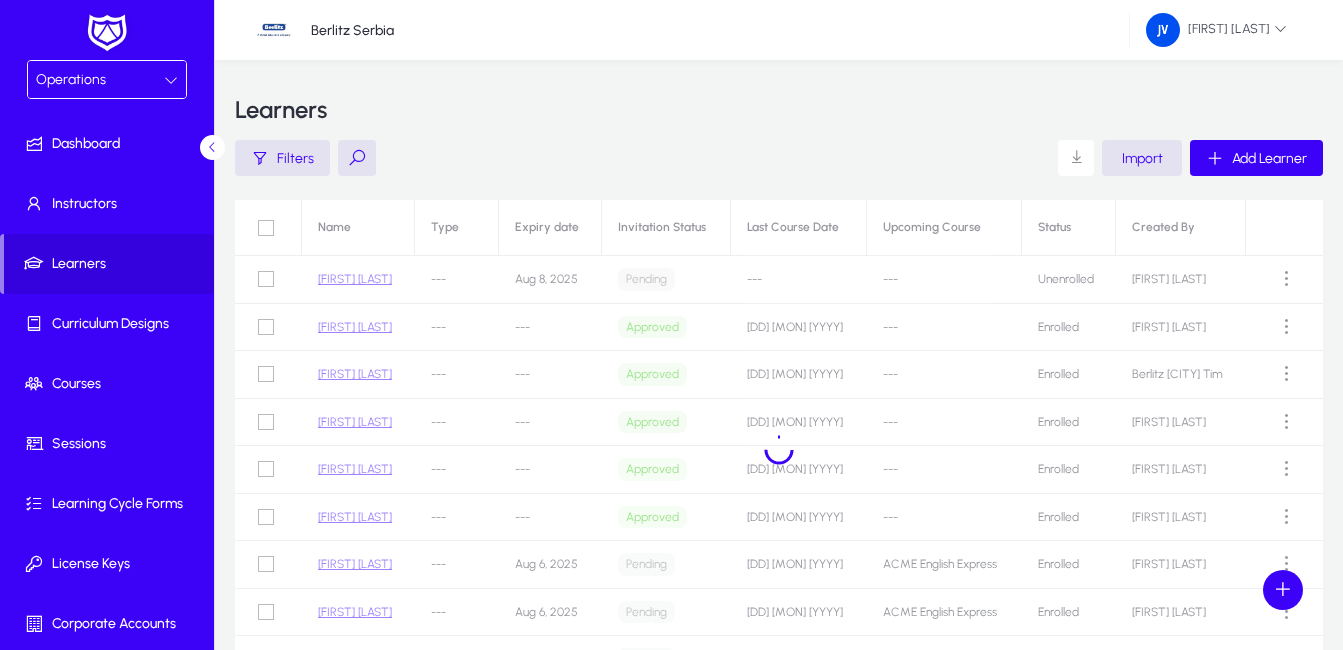 click 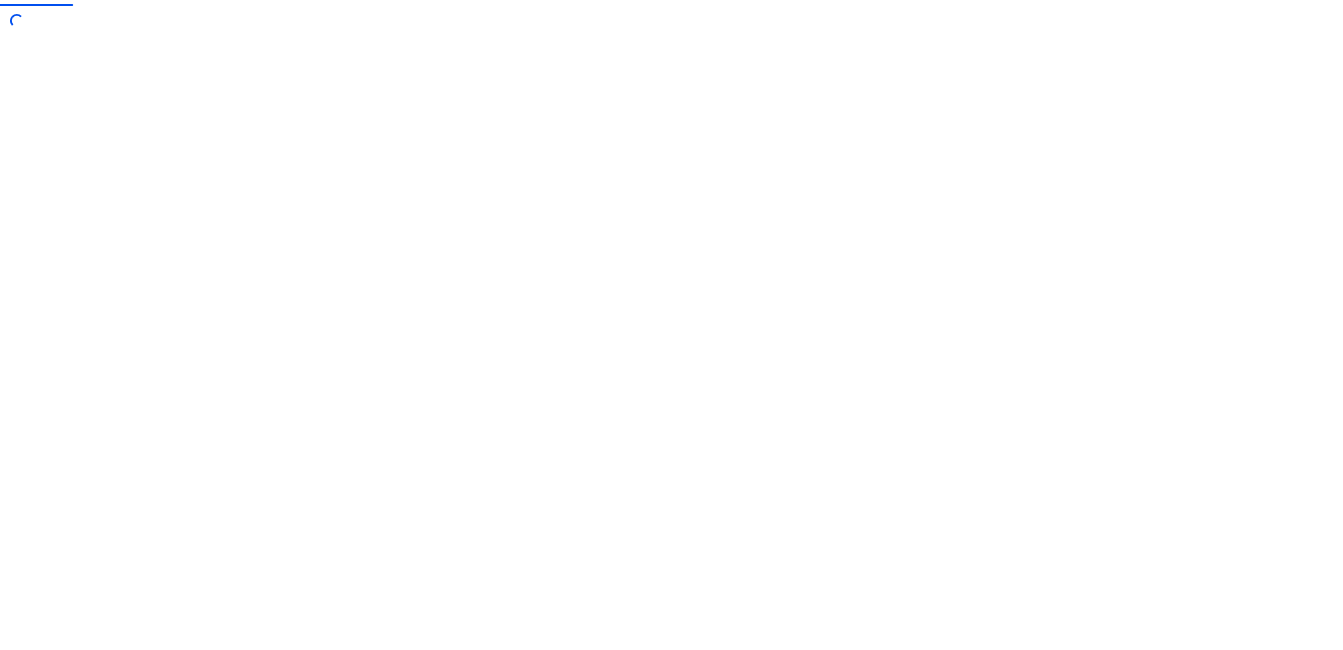 scroll, scrollTop: 0, scrollLeft: 0, axis: both 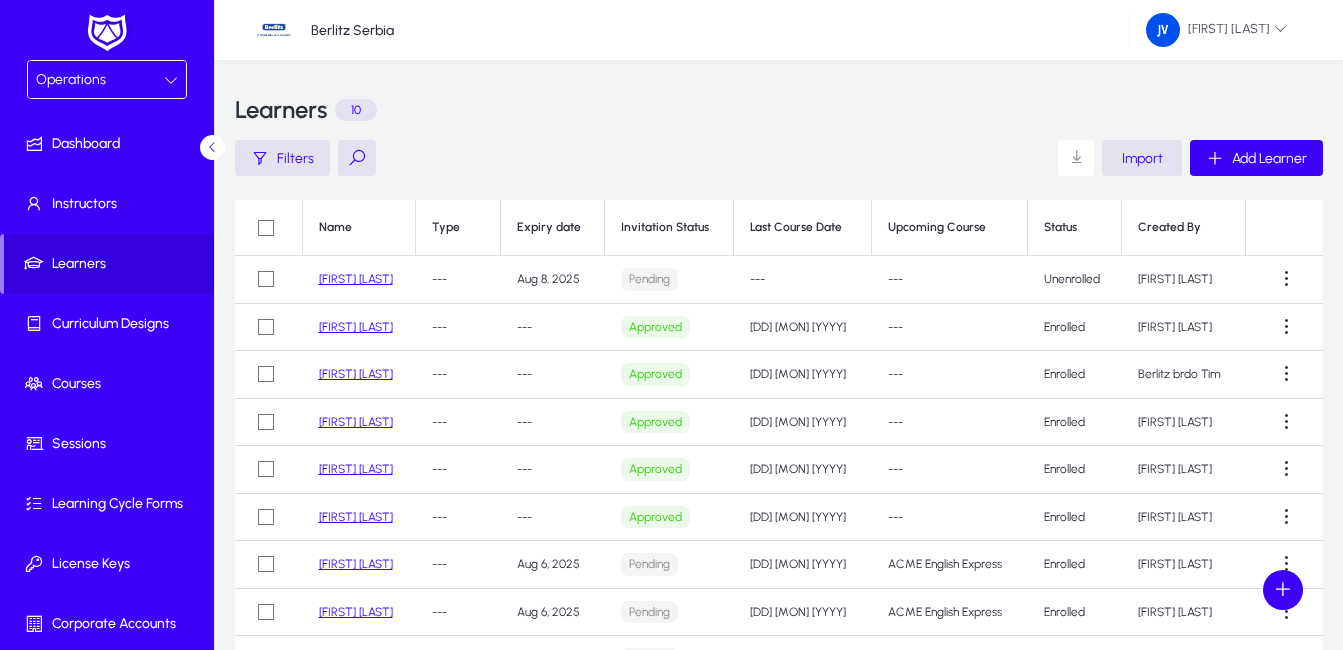 click on "[FIRST] [LAST]" 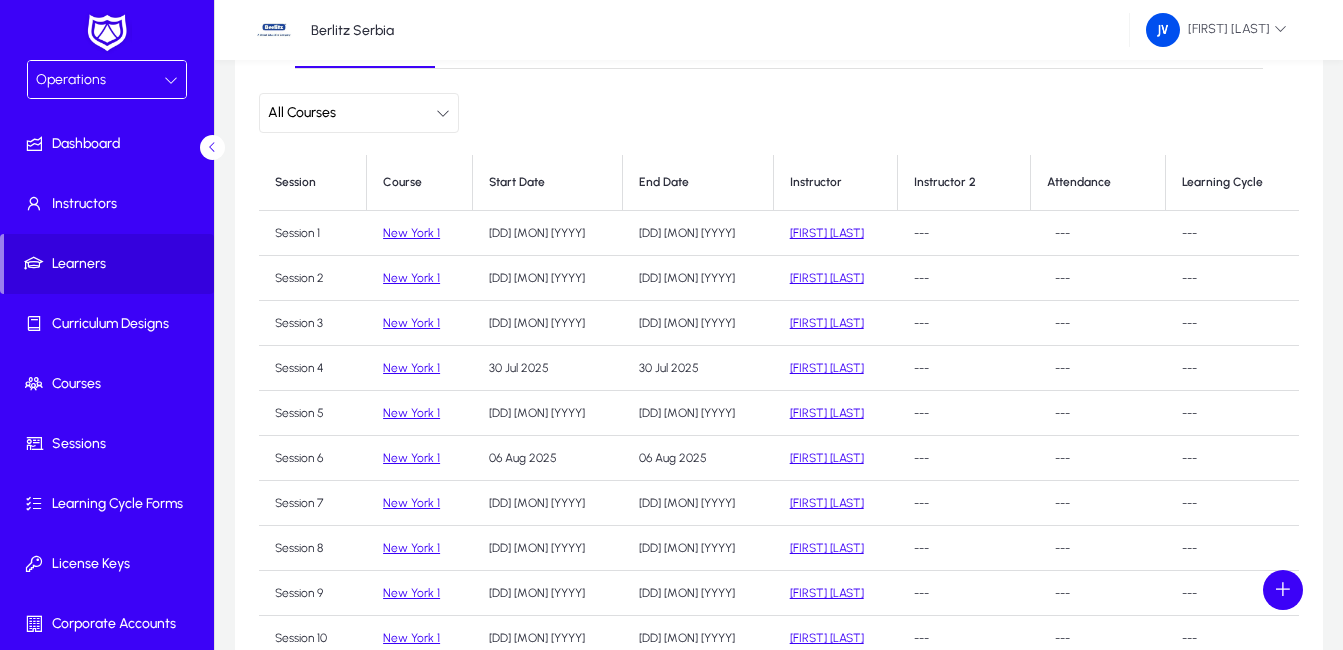 scroll, scrollTop: 300, scrollLeft: 0, axis: vertical 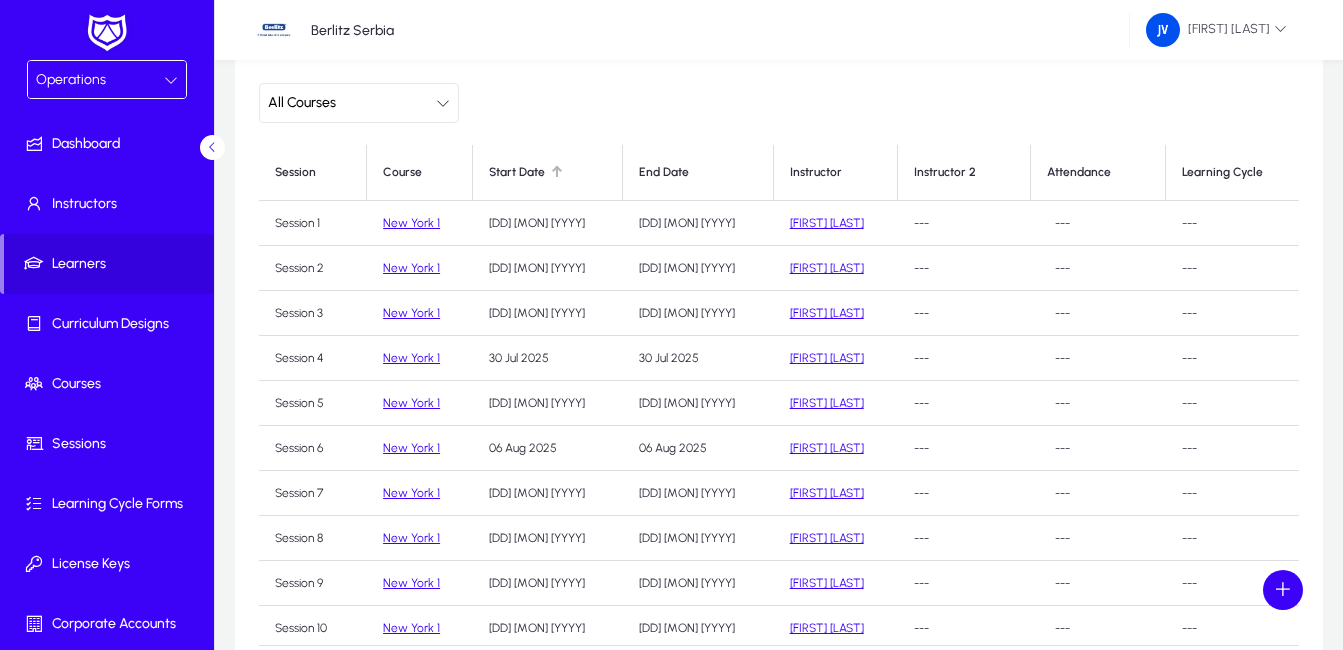 click on "Start Date" 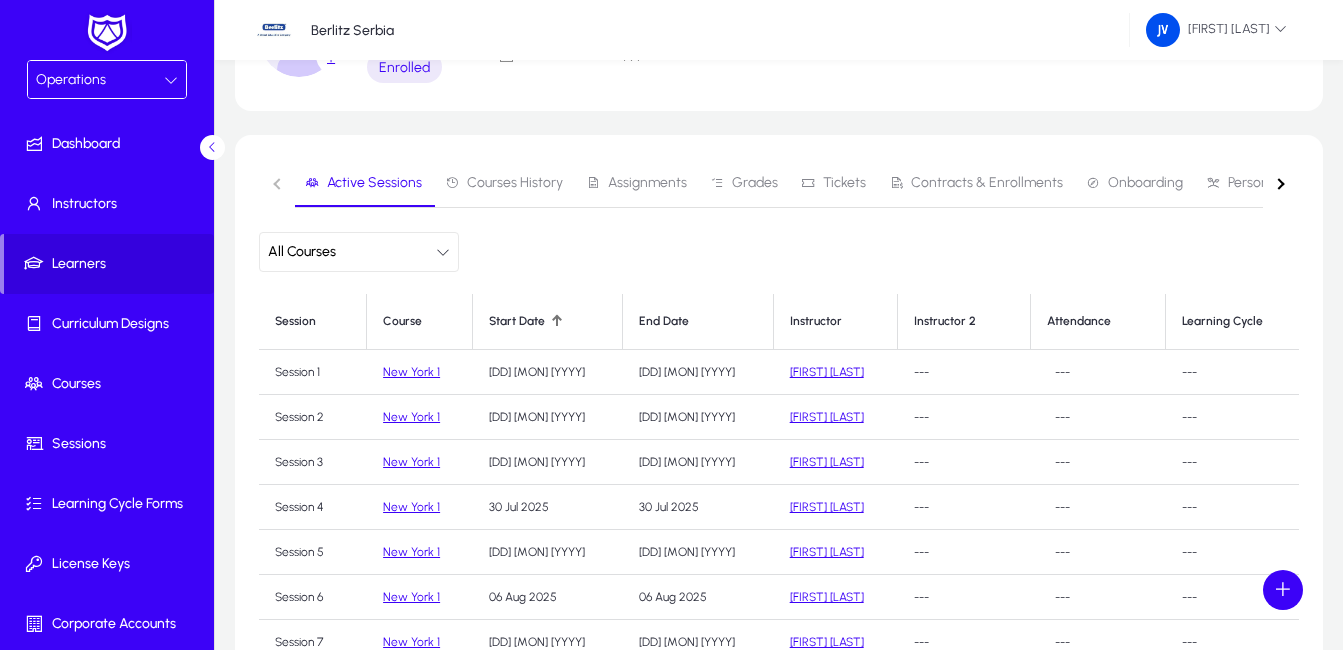 scroll, scrollTop: 0, scrollLeft: 0, axis: both 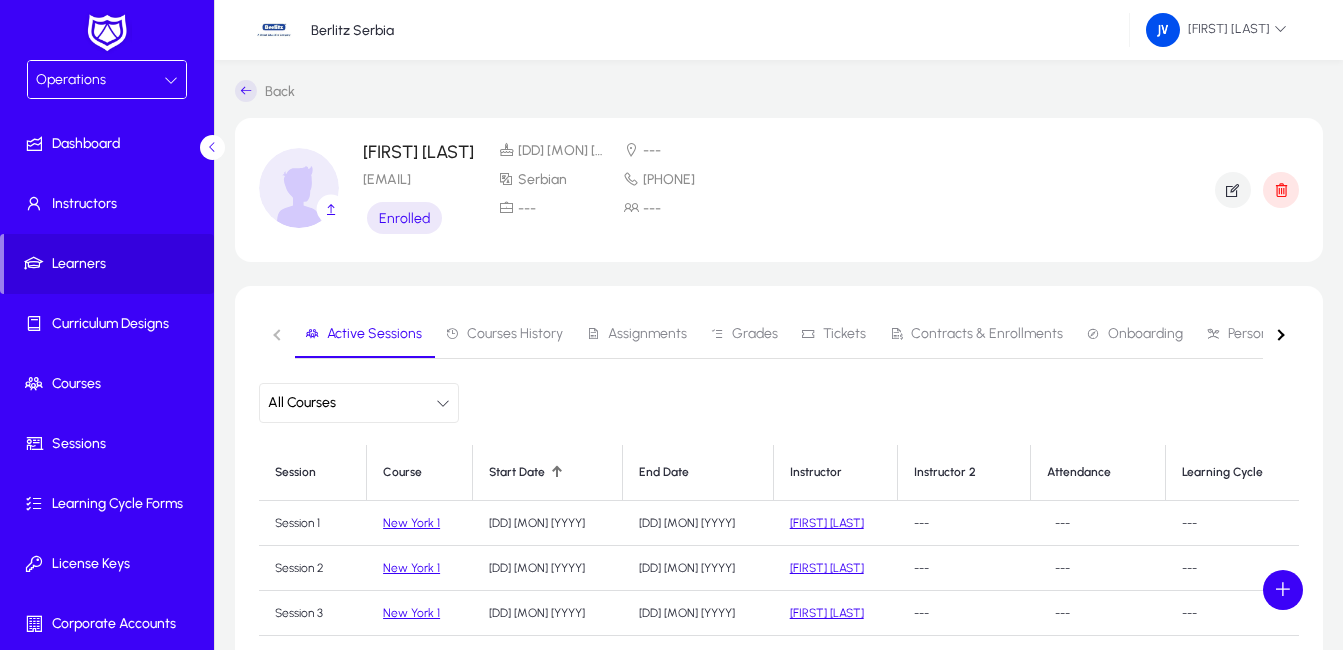 click 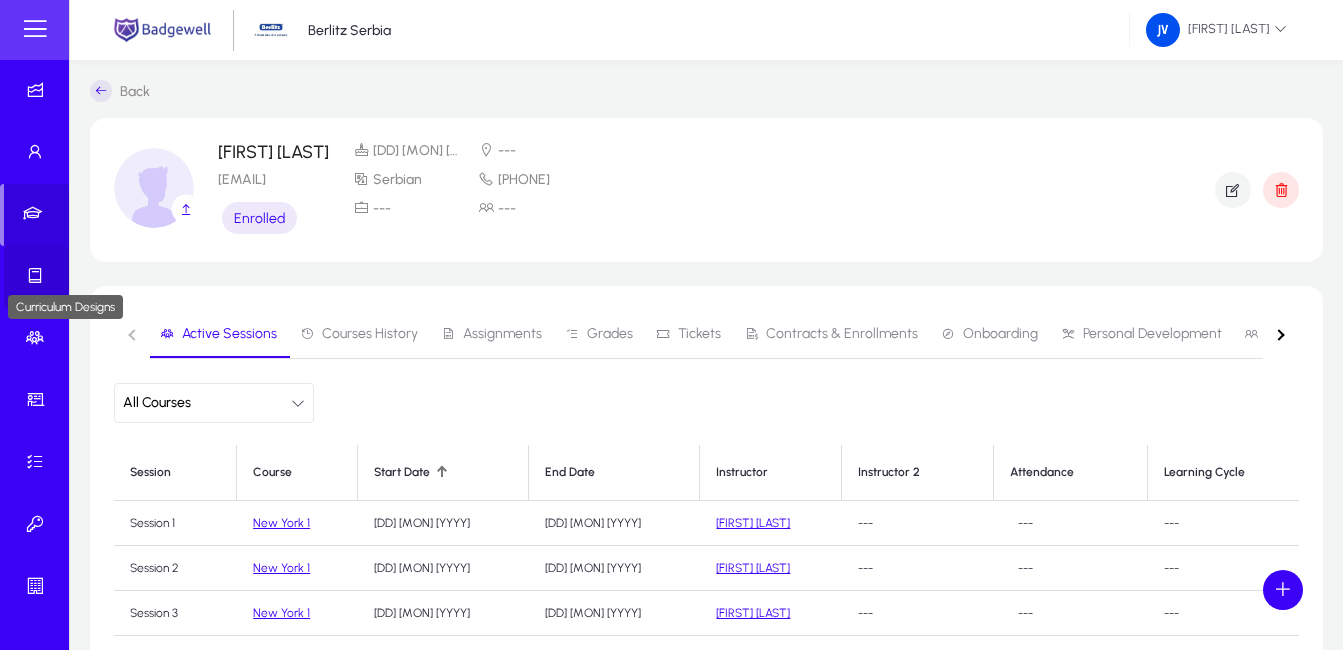 click 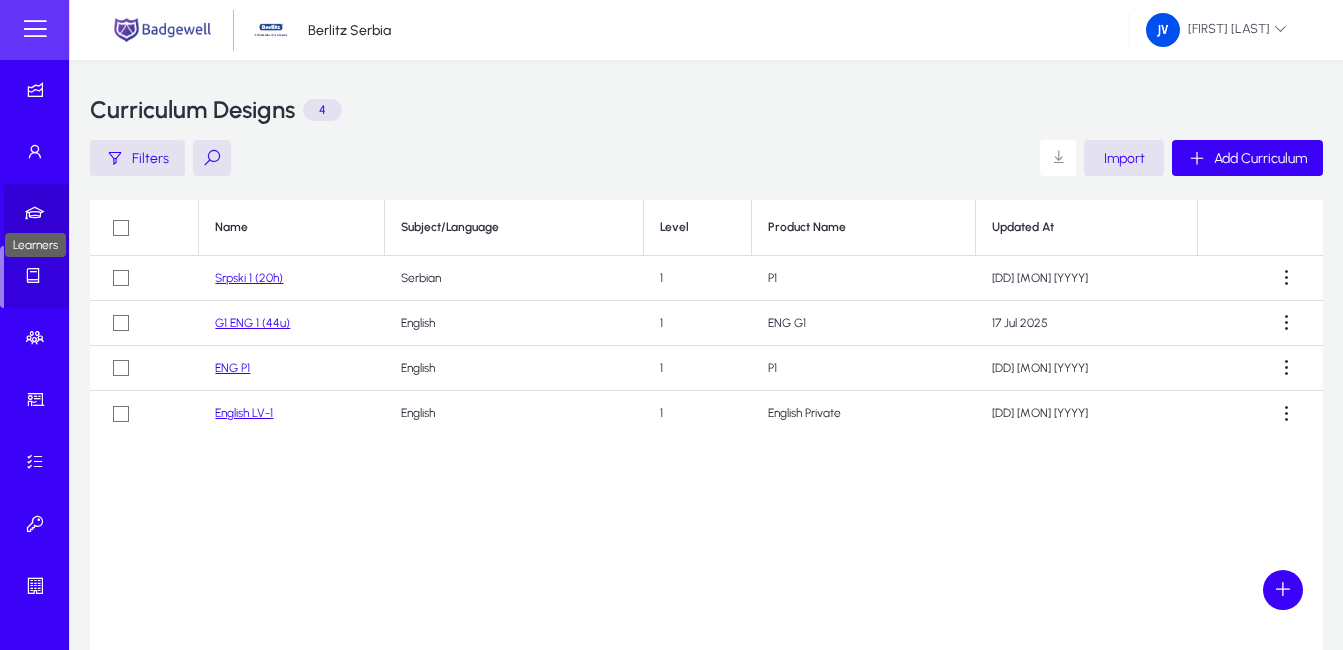 click 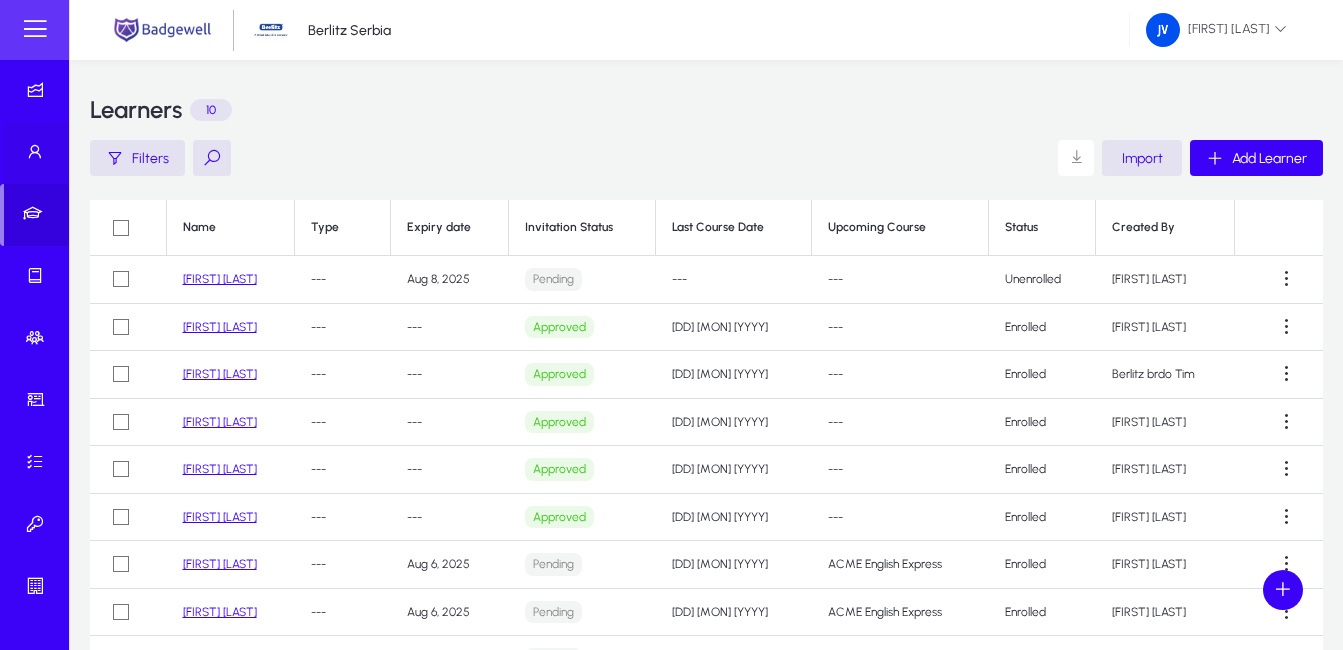 click 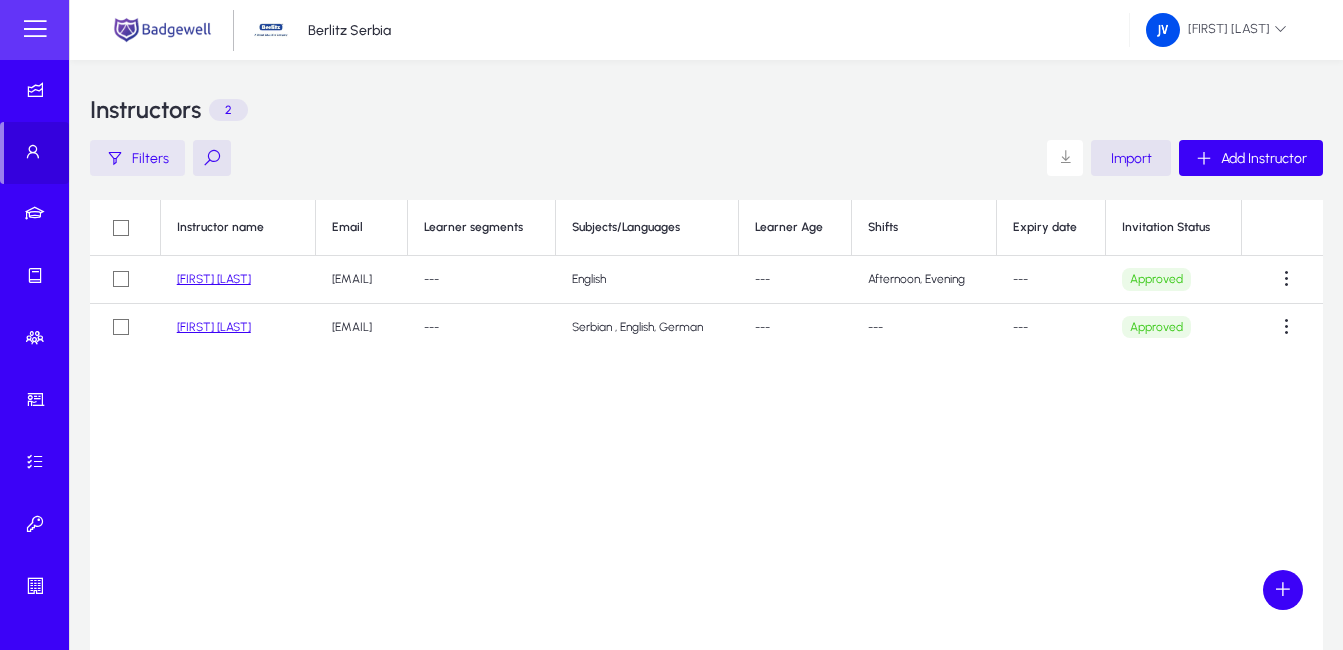 click on "Filters" 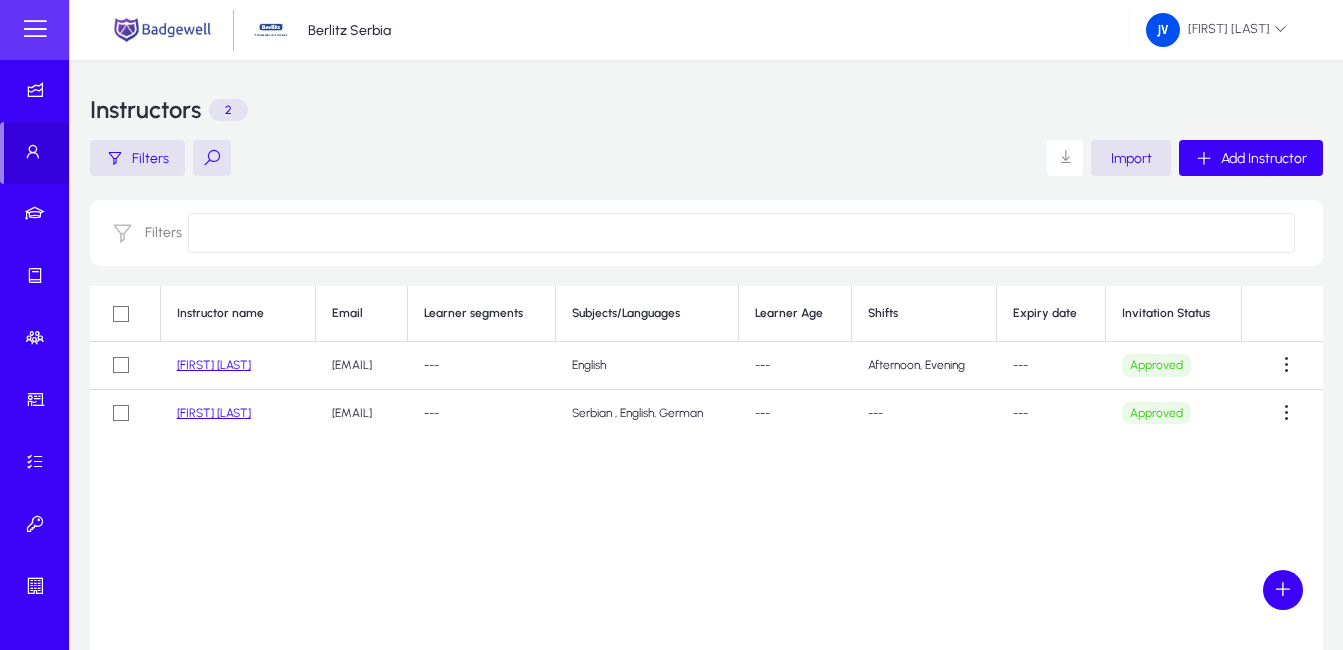 click on "Instructors  2" 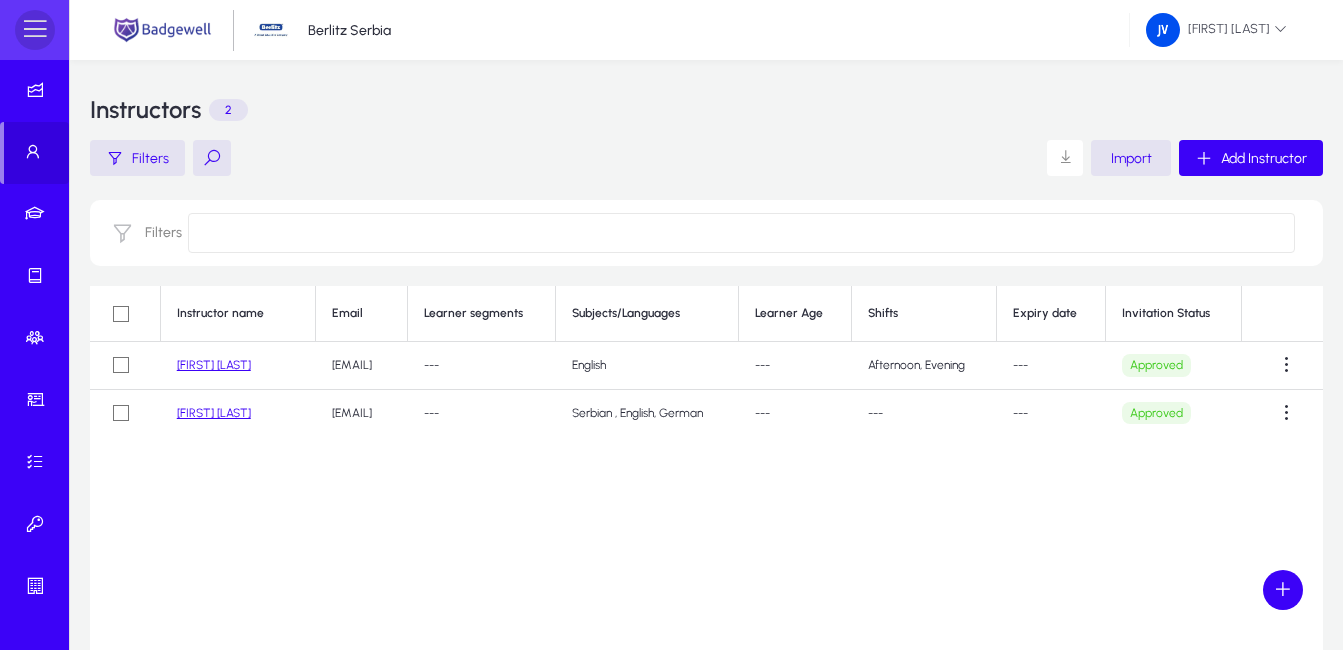 click 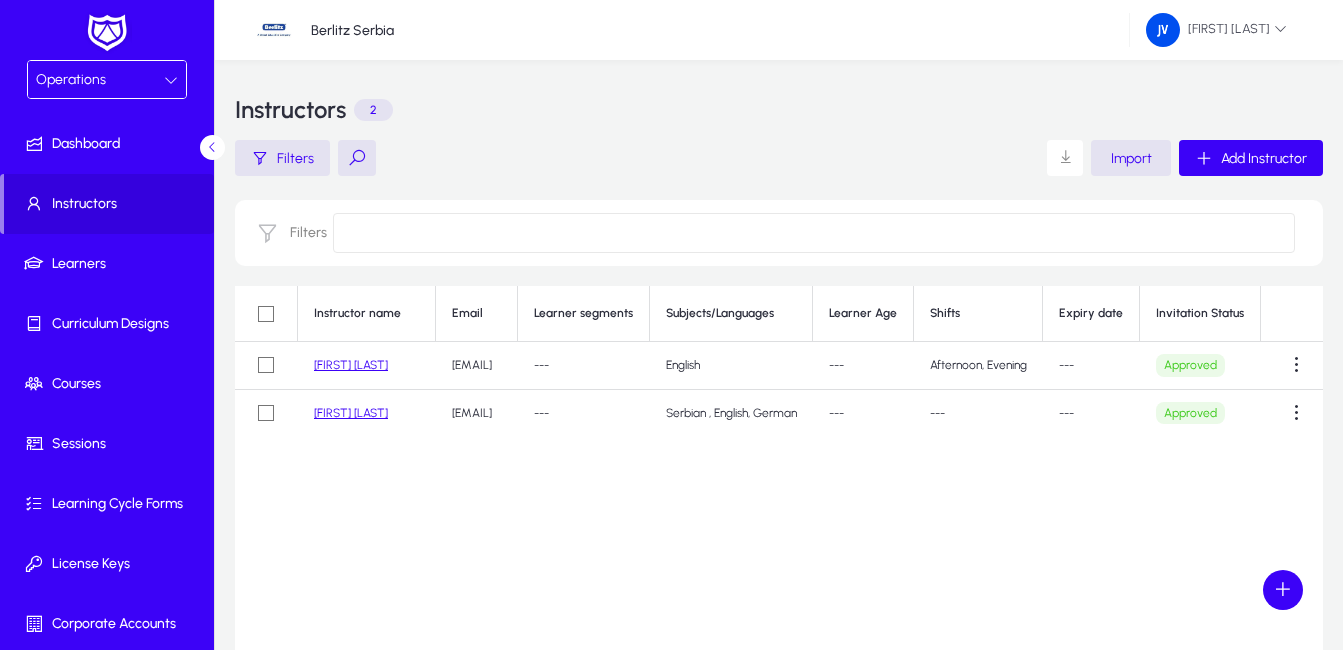 click on "Instructor name Email Learner segments Subjects/Languages Learner Age Shifts Expiry date Invitation Status [FIRST] [LAST] [EMAIL] --- English --- Afternoon, Evening --- Approved [FIRST] [LAST] [EMAIL] --- Serbian , English, German --- --- --- Approved" 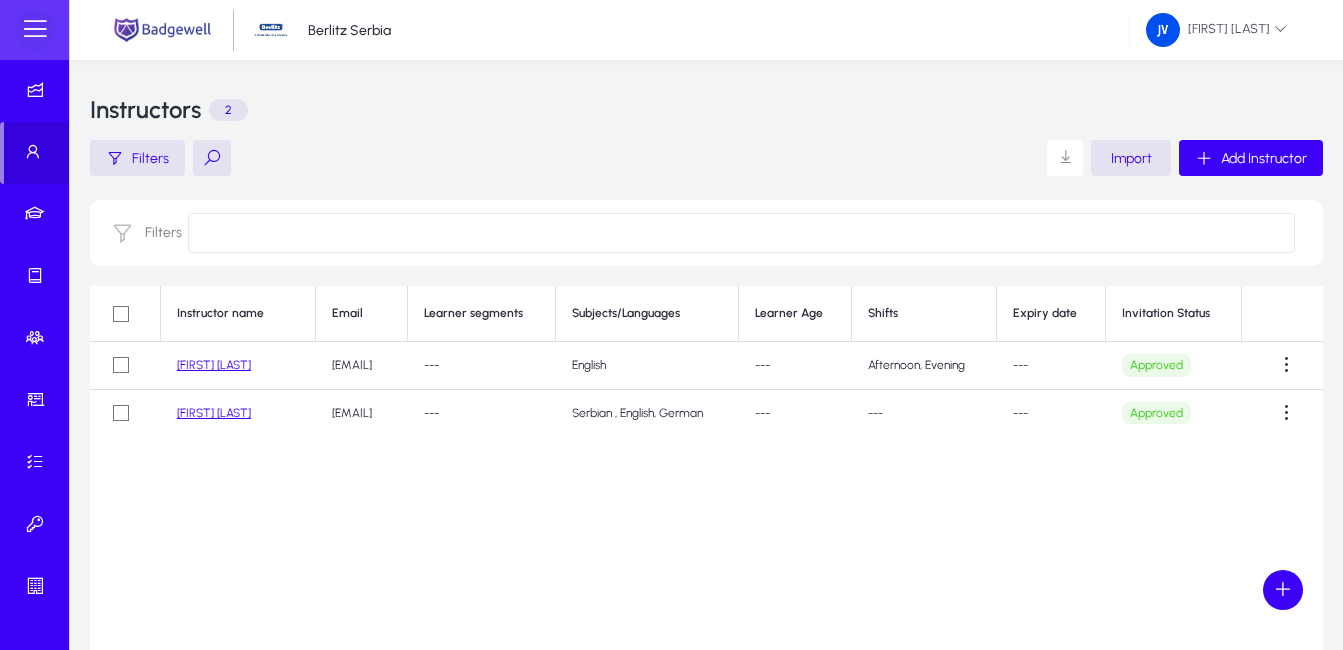 click 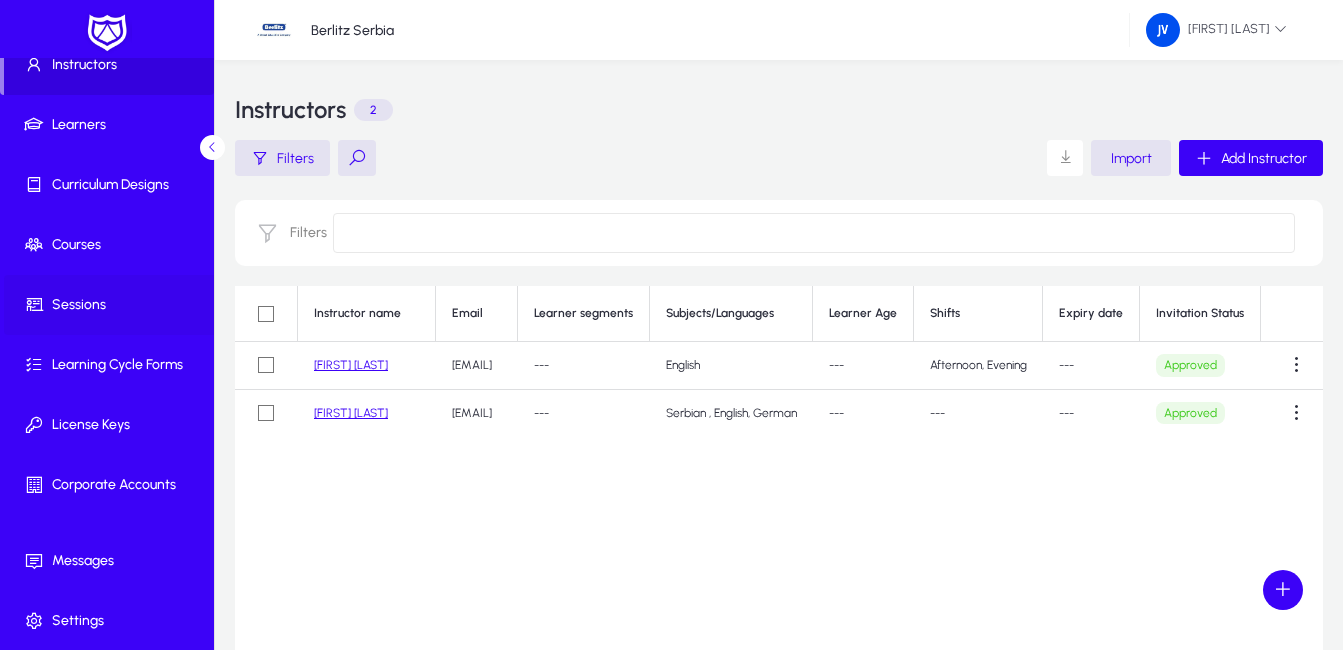 scroll, scrollTop: 140, scrollLeft: 0, axis: vertical 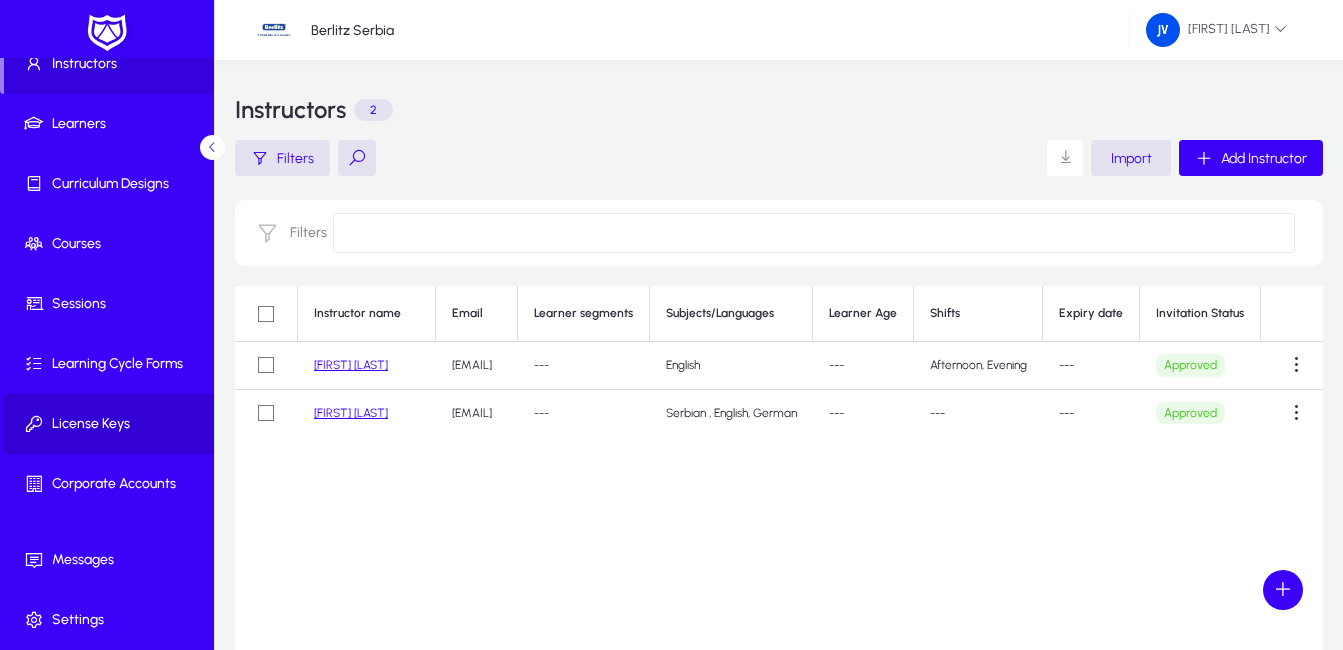 click on "License Keys" 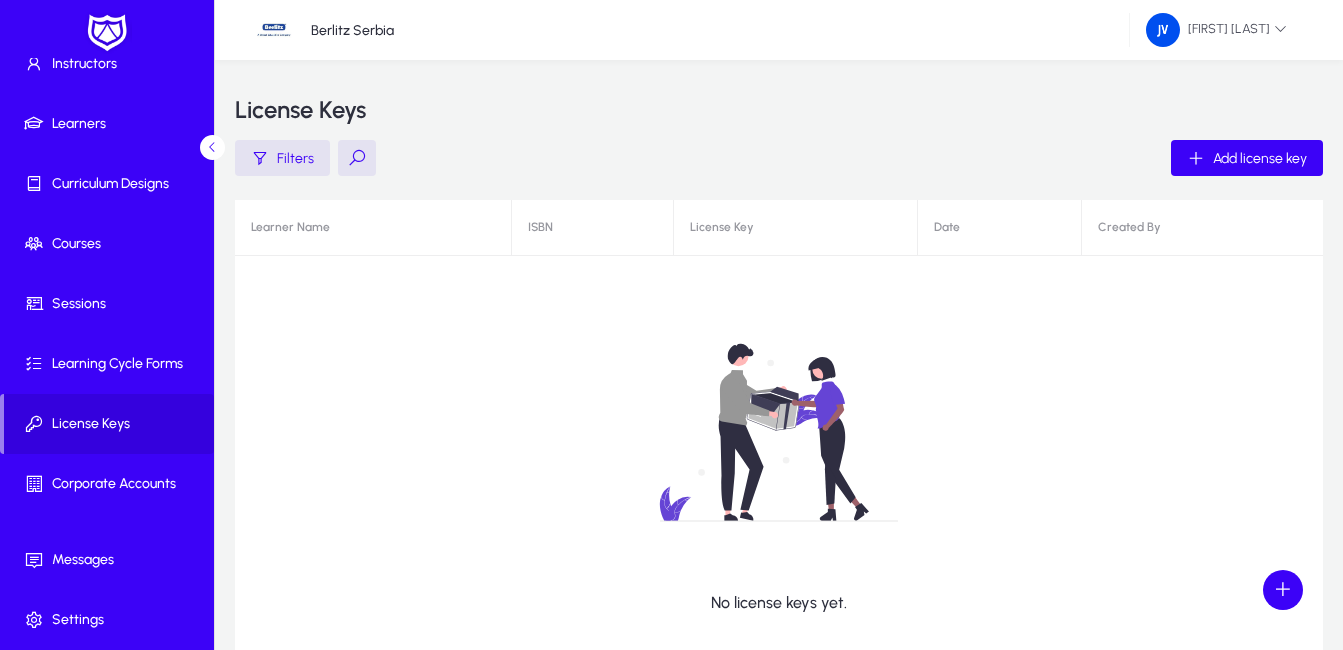 click on "No license keys yet." 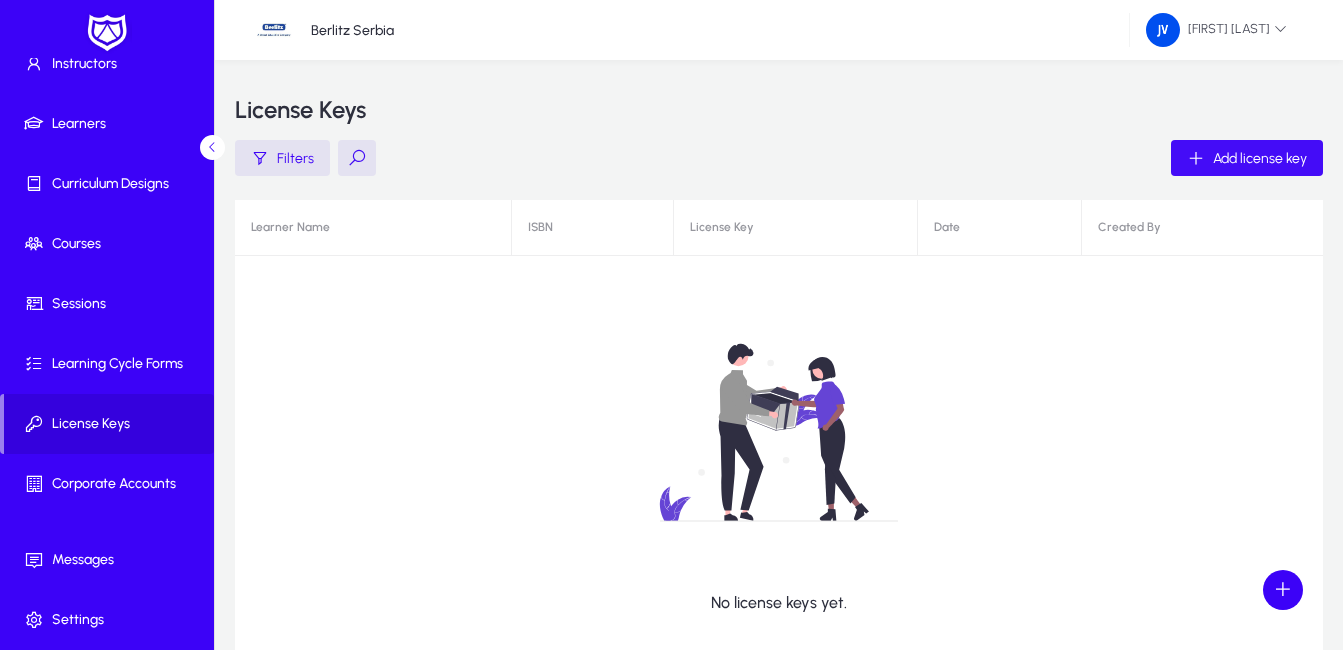 click on "Add license key" 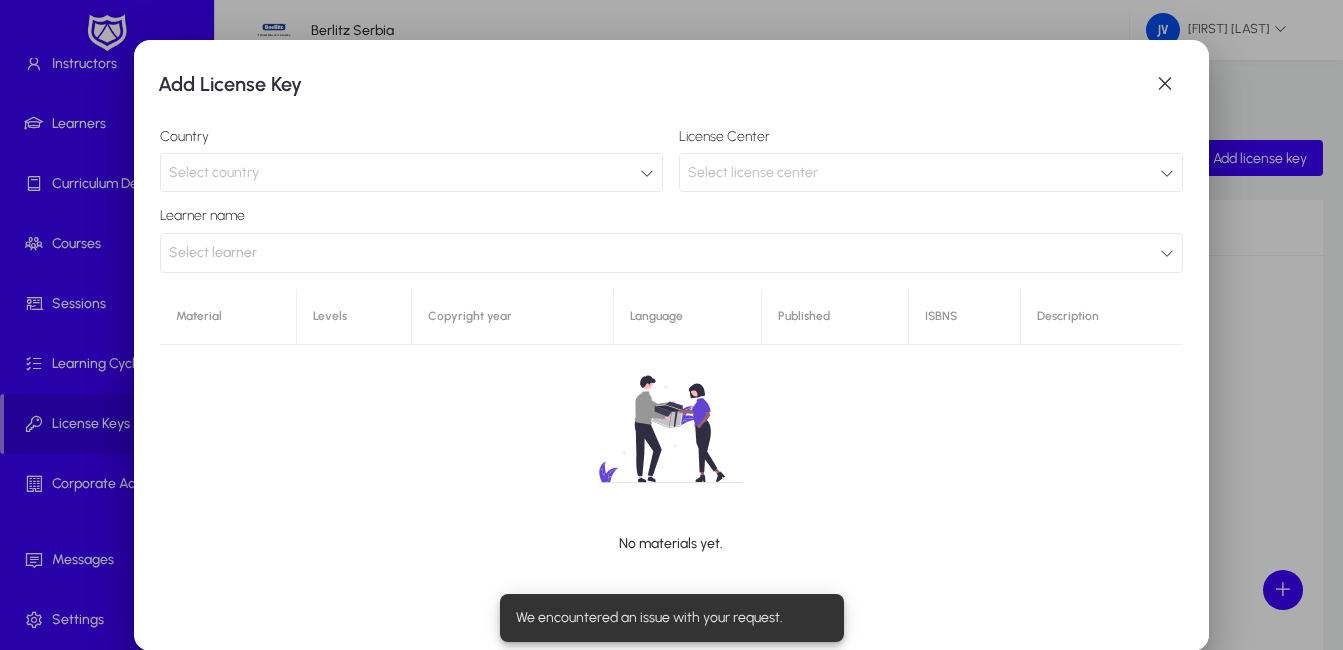 click at bounding box center (647, 173) 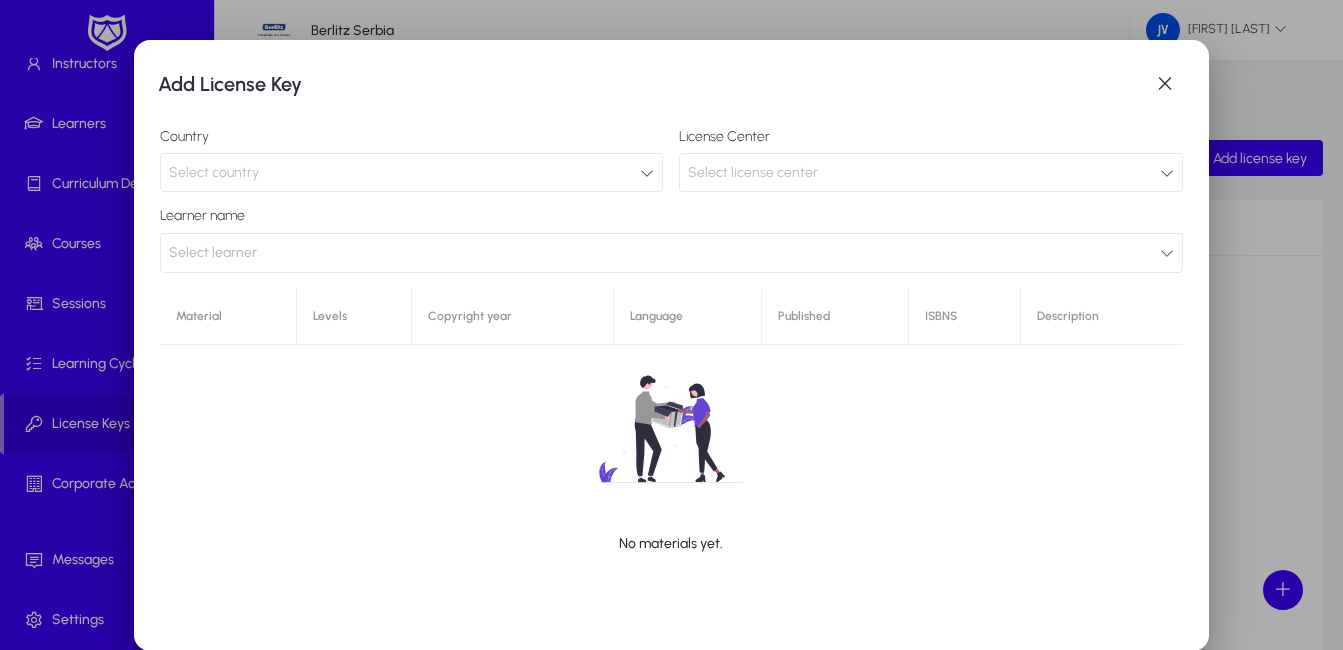 click at bounding box center (647, 173) 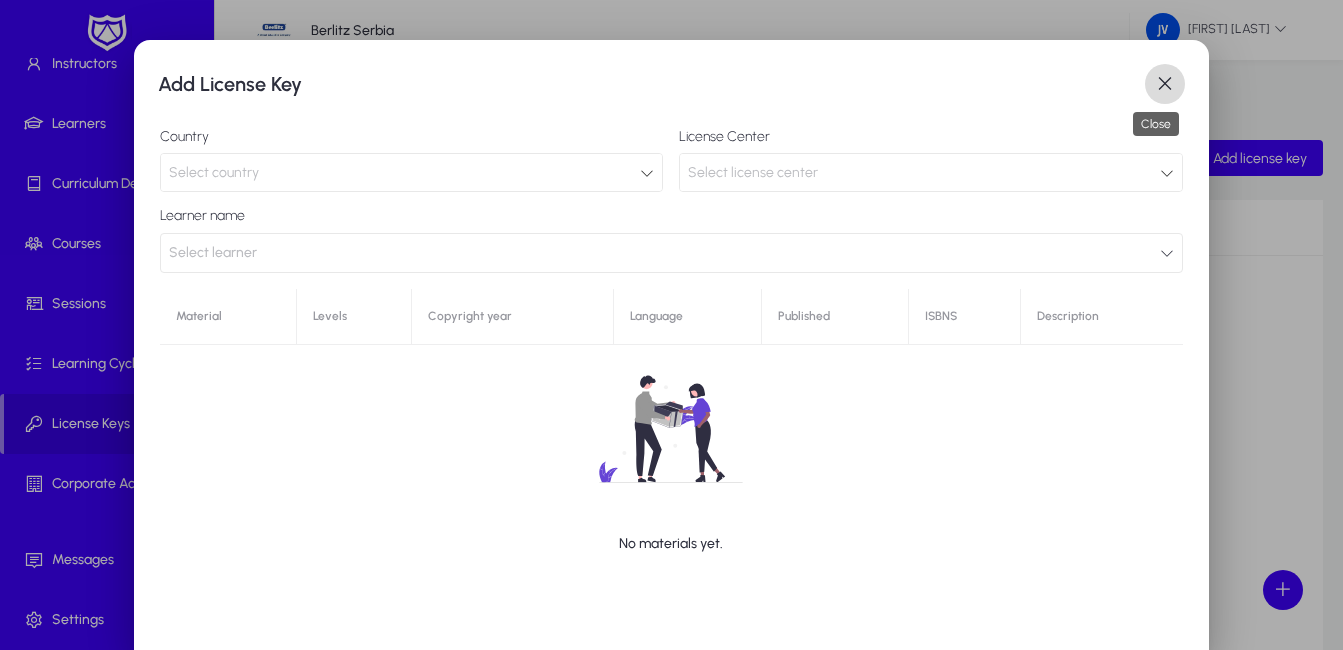 click at bounding box center [1165, 84] 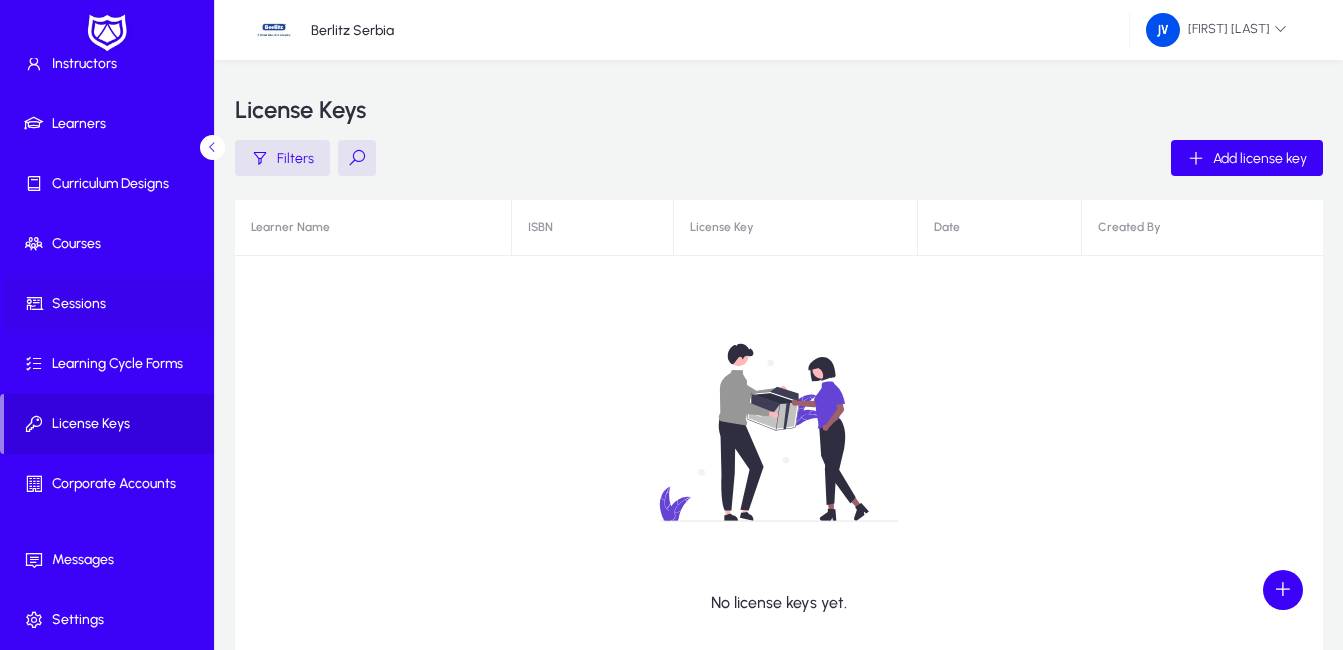 click 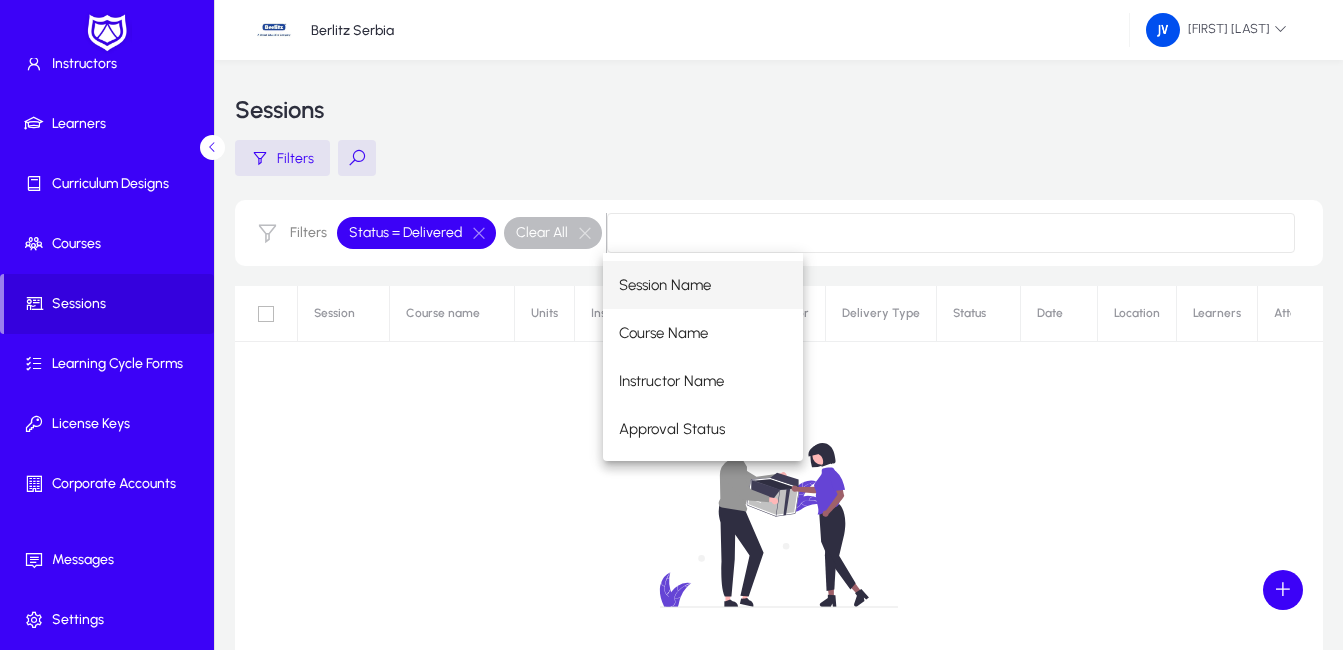click on "No sessions found." 